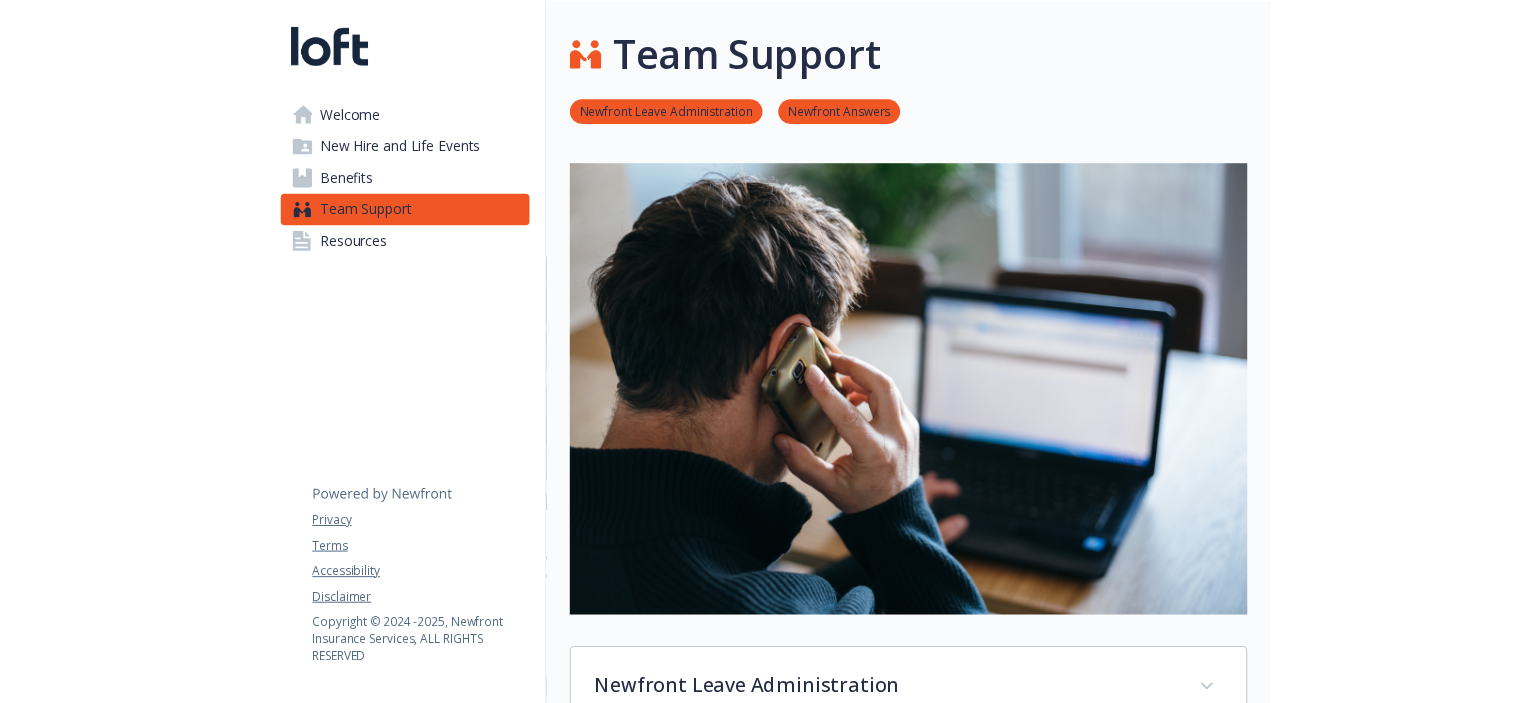 scroll, scrollTop: 0, scrollLeft: 0, axis: both 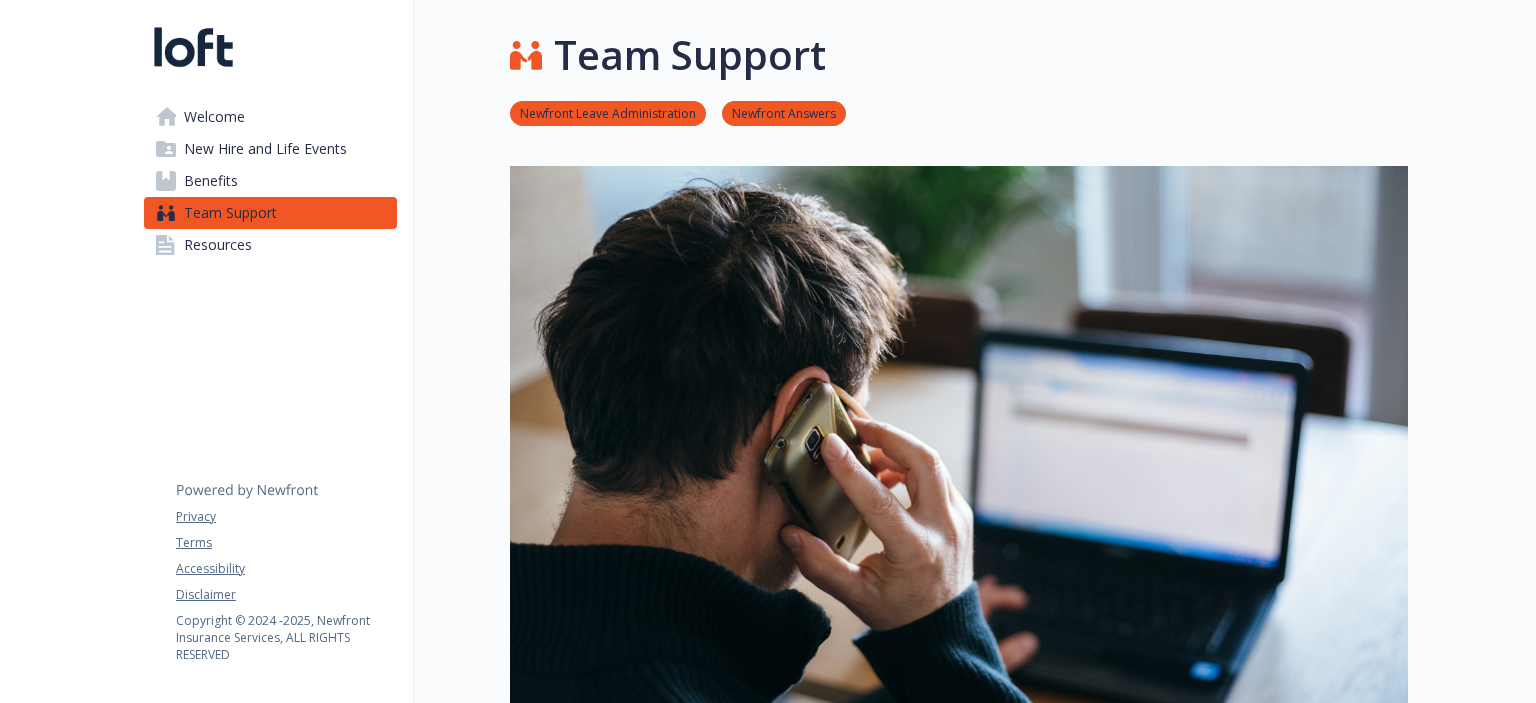 click on "Newfront Leave Administration" at bounding box center [608, 112] 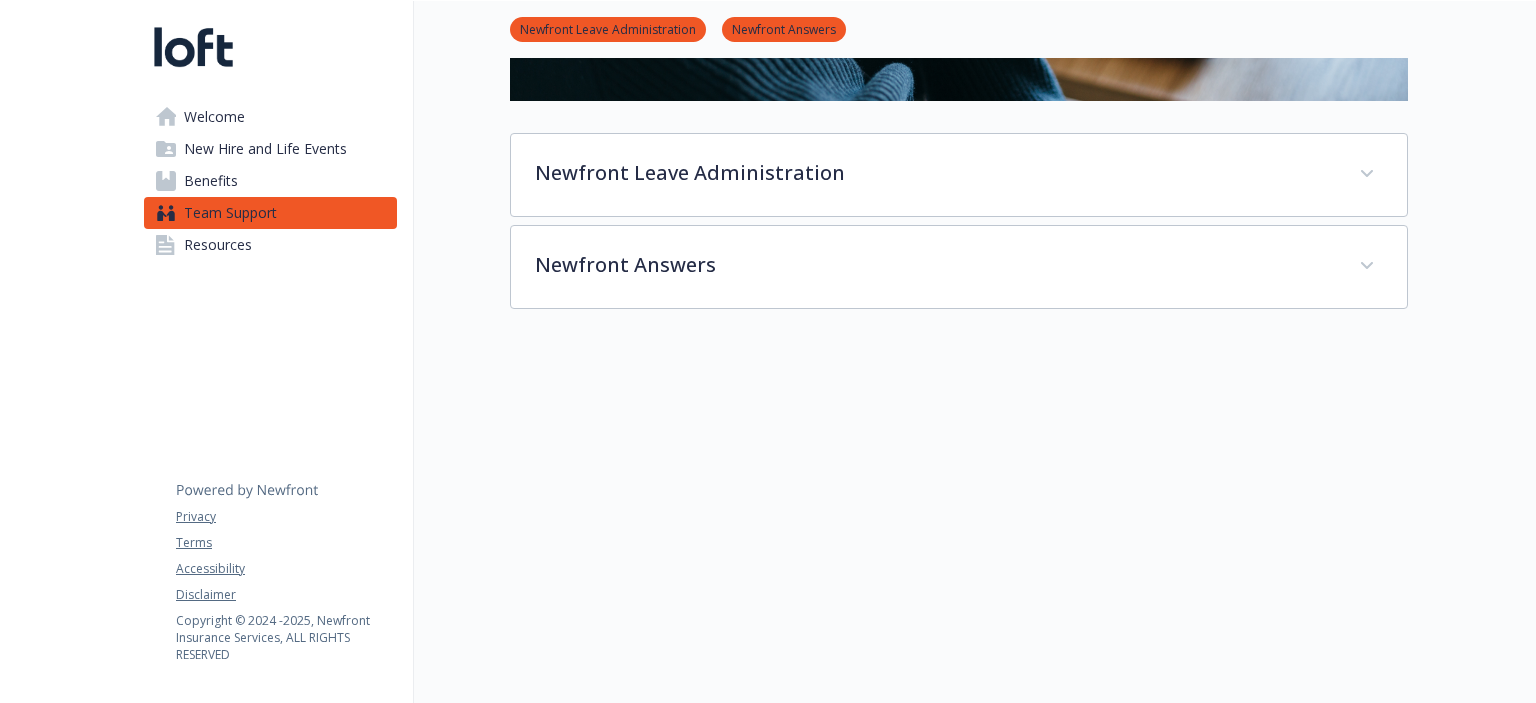 scroll, scrollTop: 677, scrollLeft: 15, axis: both 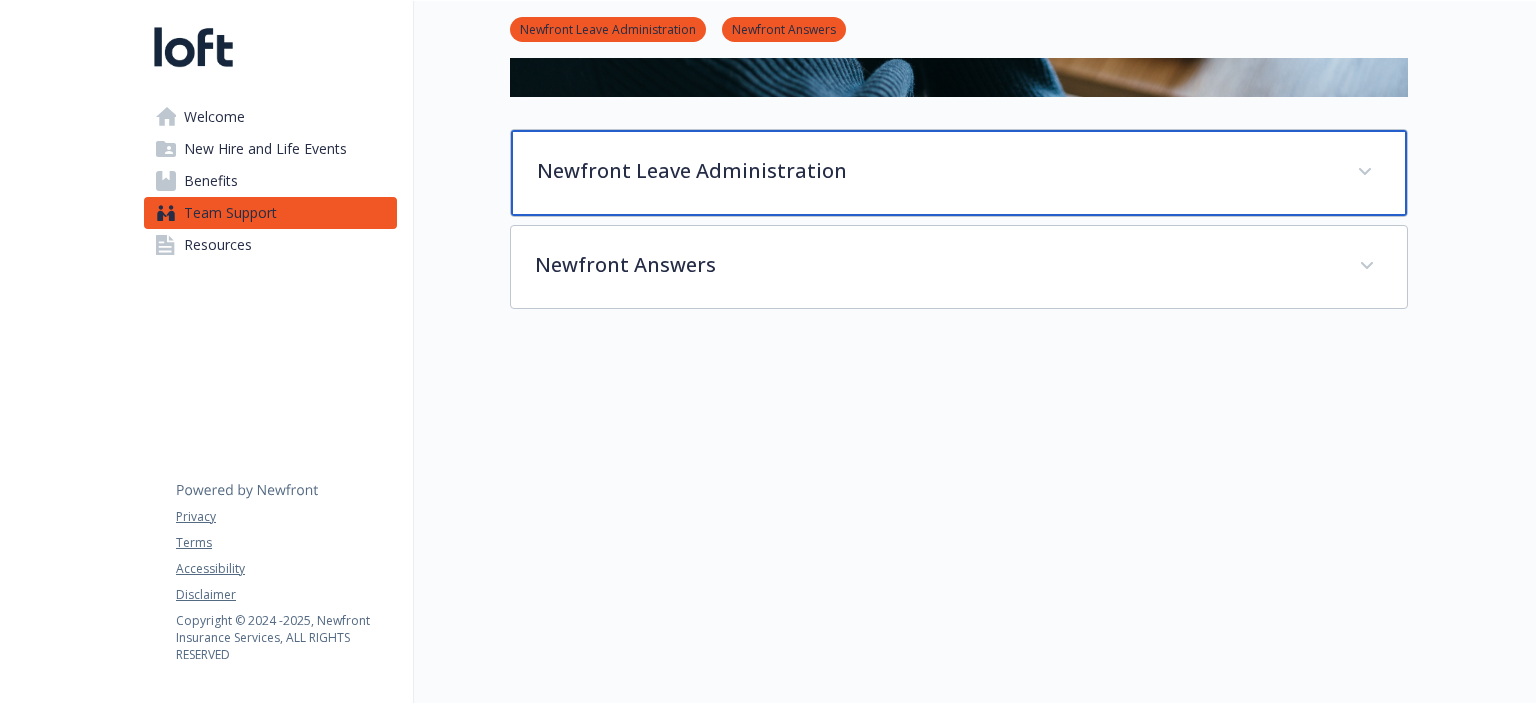 click at bounding box center (1365, 172) 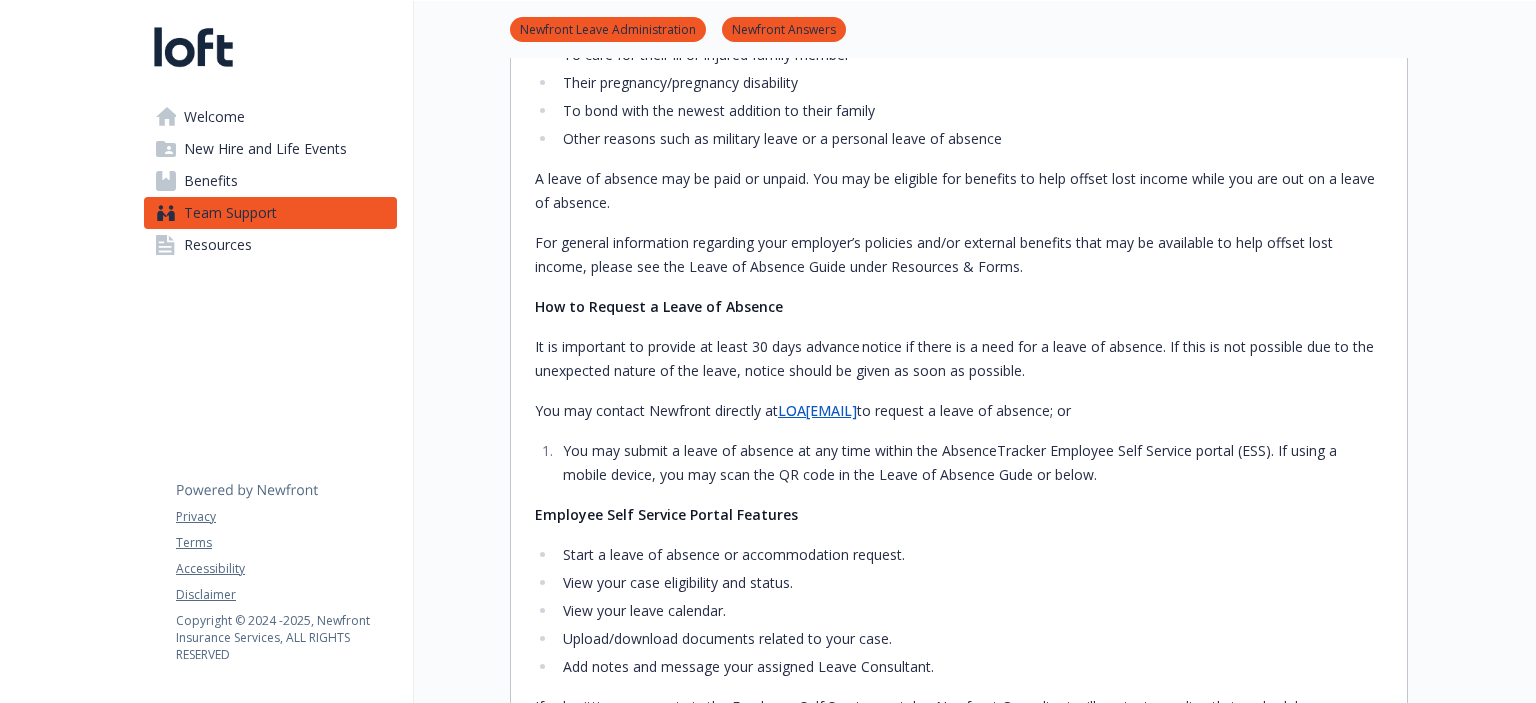 scroll, scrollTop: 977, scrollLeft: 15, axis: both 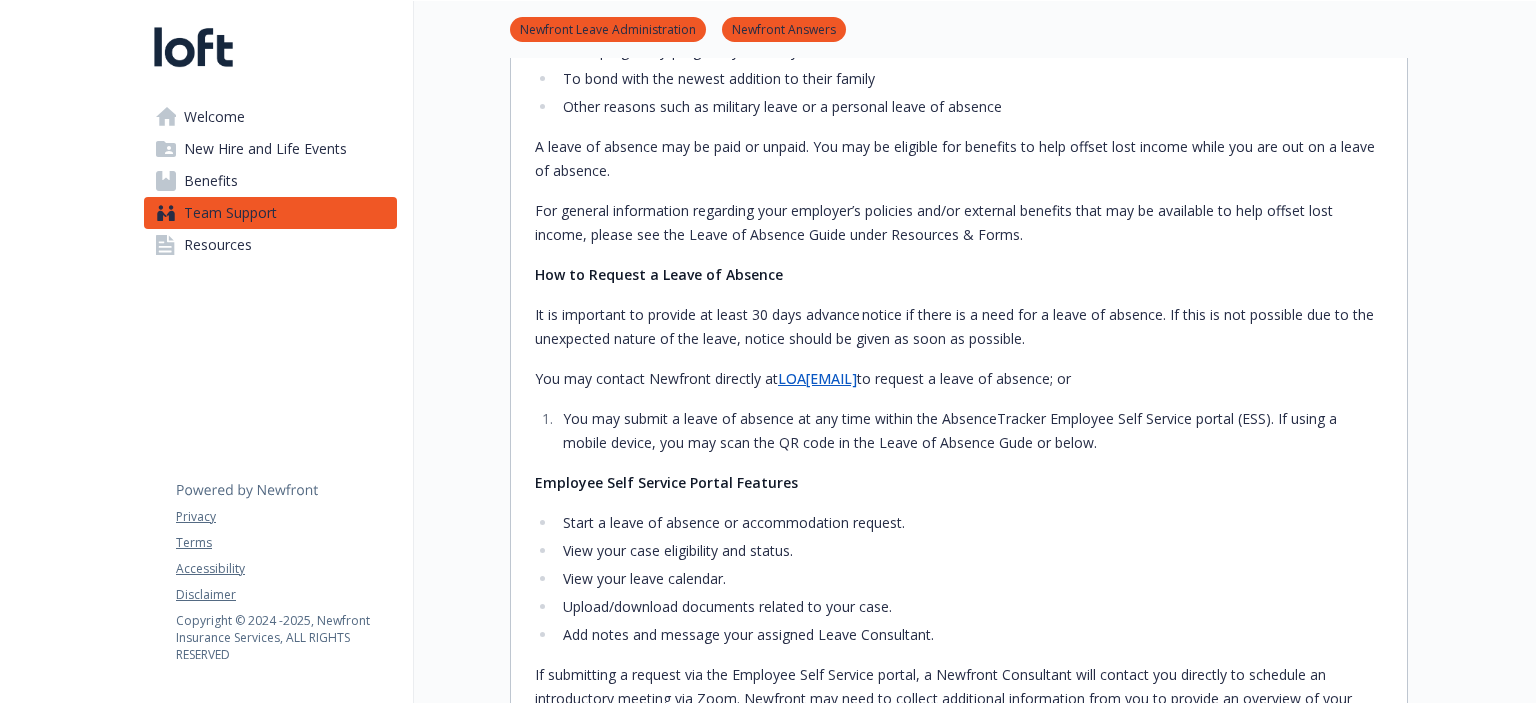 click on "You may submit a leave of absence at any time within the AbsenceTracker Employee Self Service portal (ESS). If using a mobile device, you may scan the QR code in the Leave of Absence Gude or below." at bounding box center (970, 431) 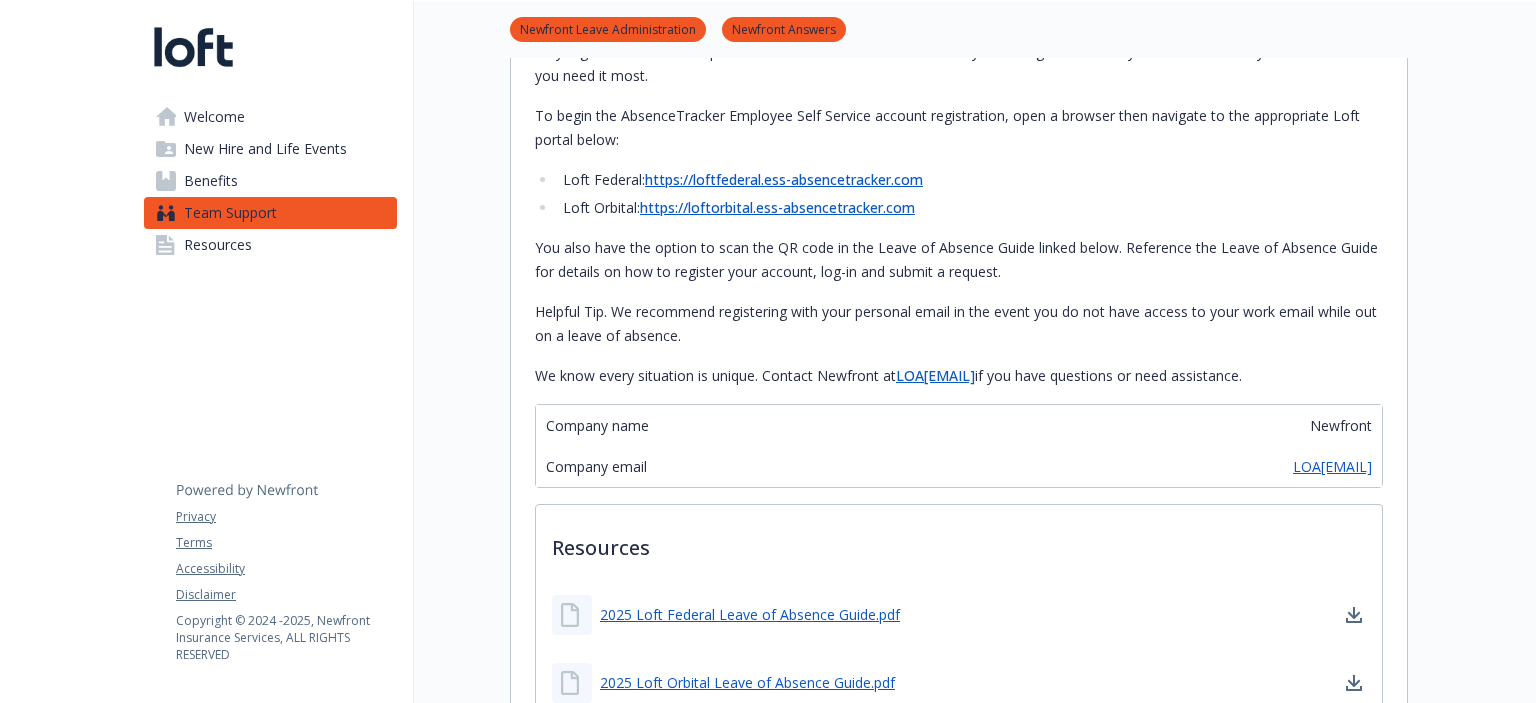 scroll, scrollTop: 1777, scrollLeft: 15, axis: both 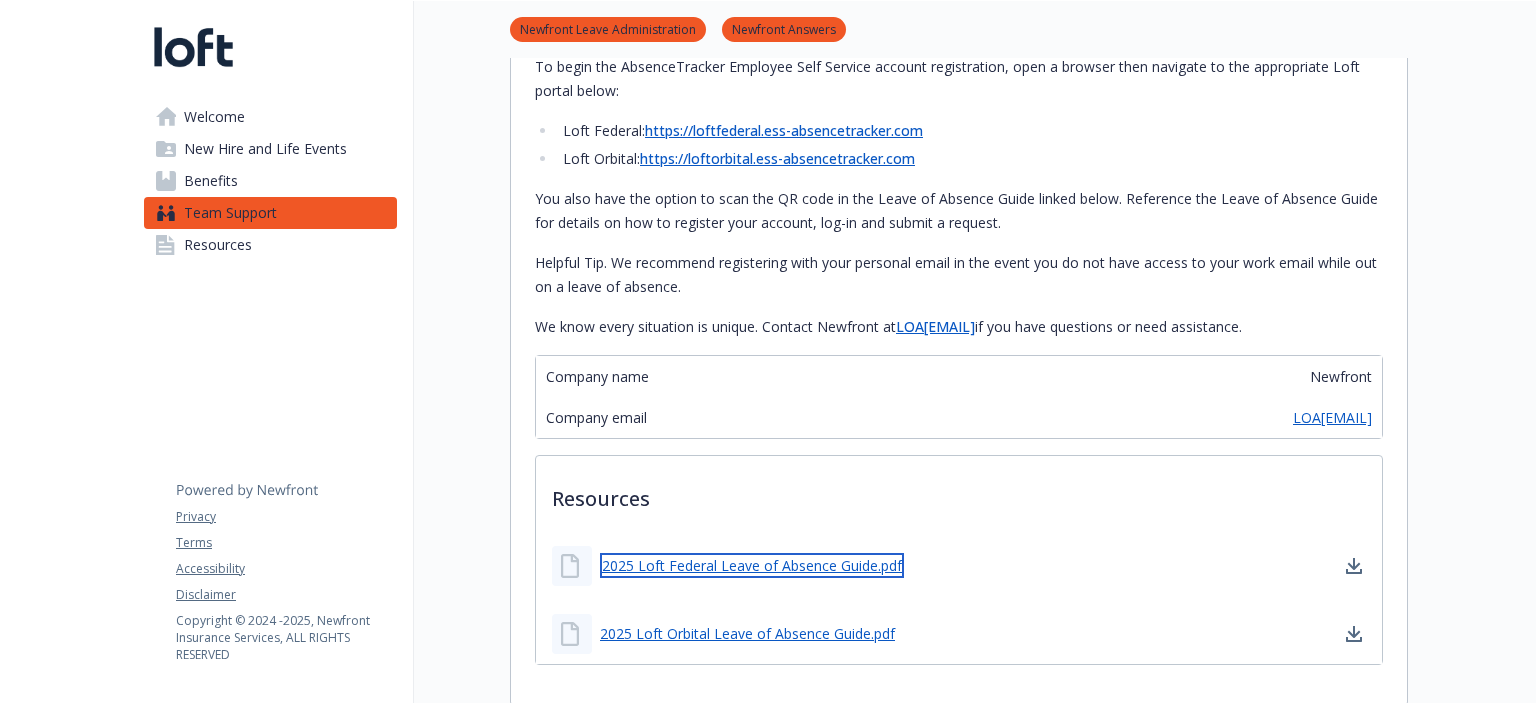click on "2025 Loft Federal Leave of Absence Guide.pdf" at bounding box center [752, 565] 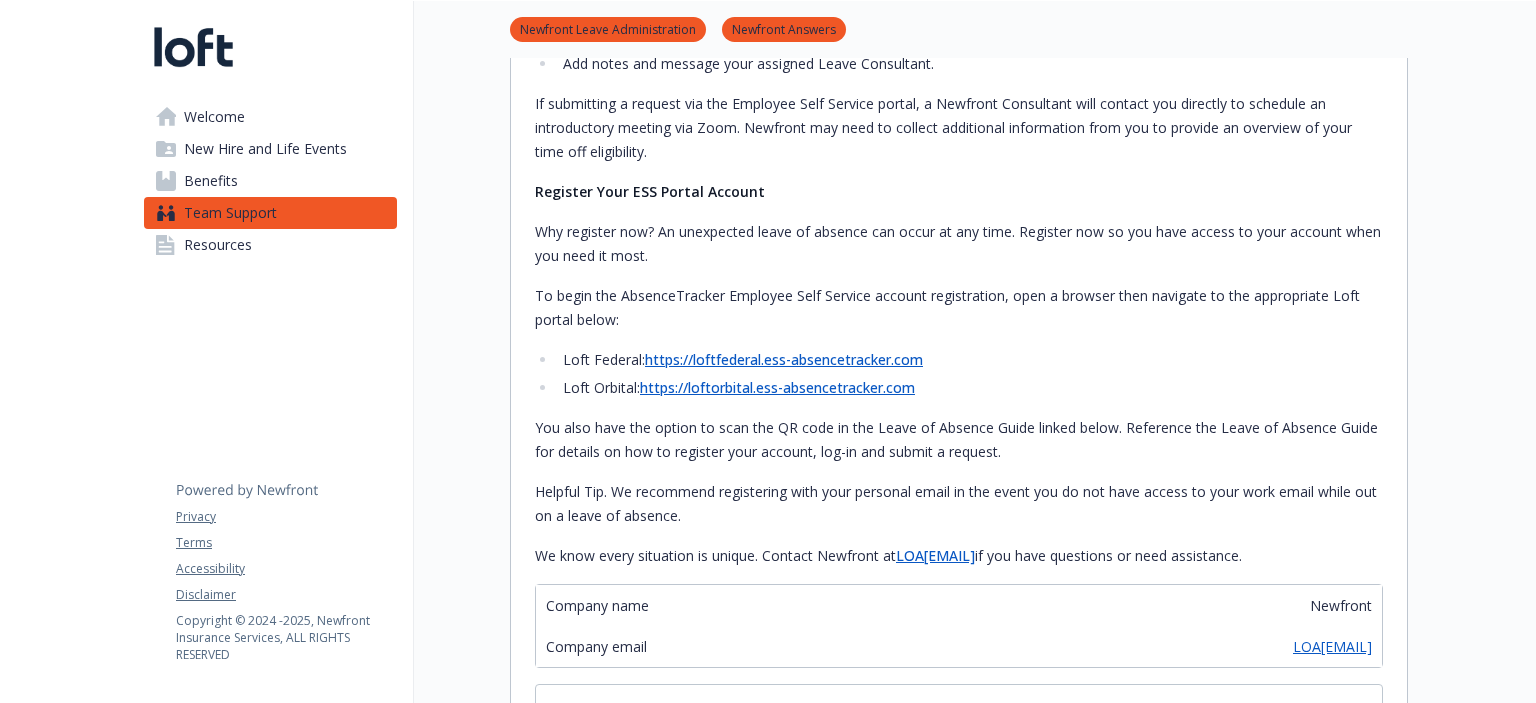 scroll, scrollTop: 1577, scrollLeft: 15, axis: both 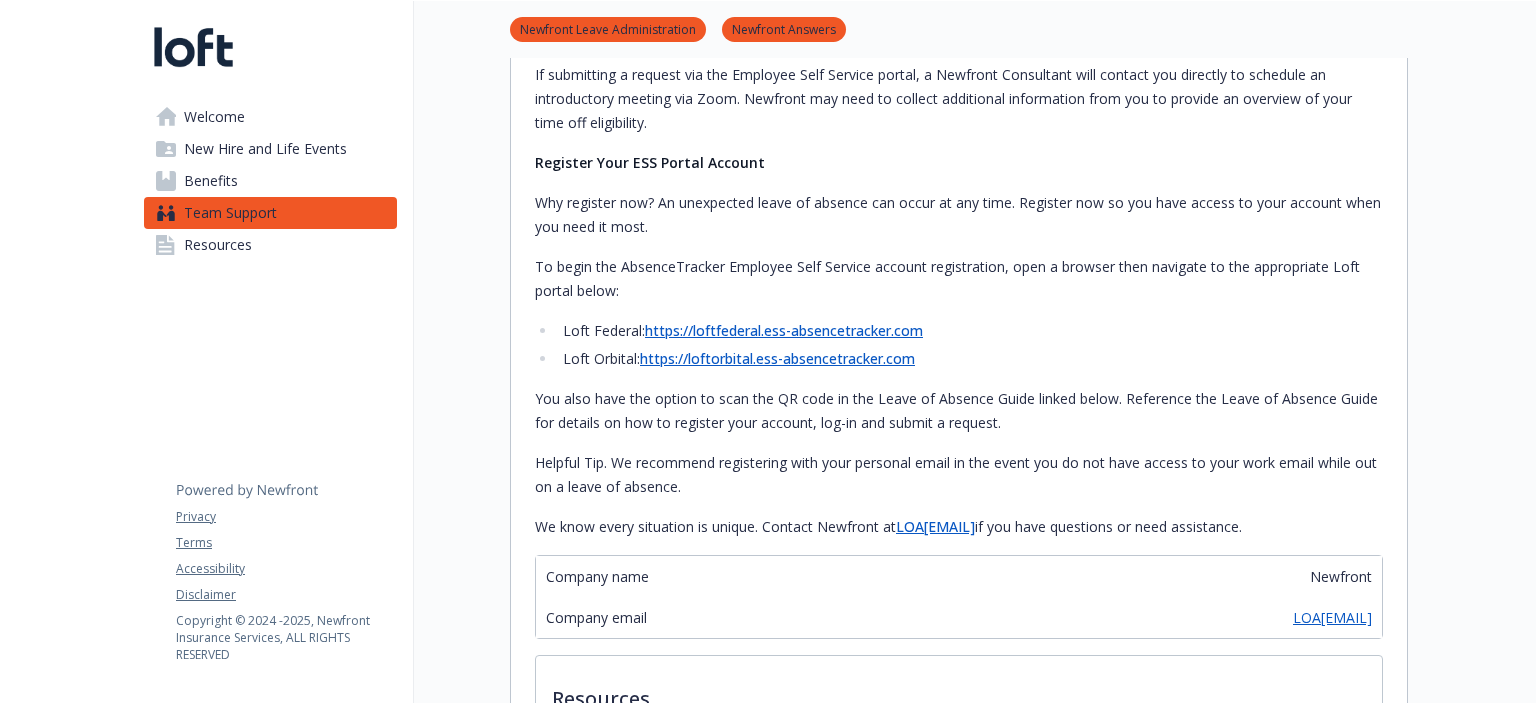 click on "Helpful Tip. We recommend registering with your personal email in the event you do not have access to your work email while out on a leave of absence." at bounding box center (959, 475) 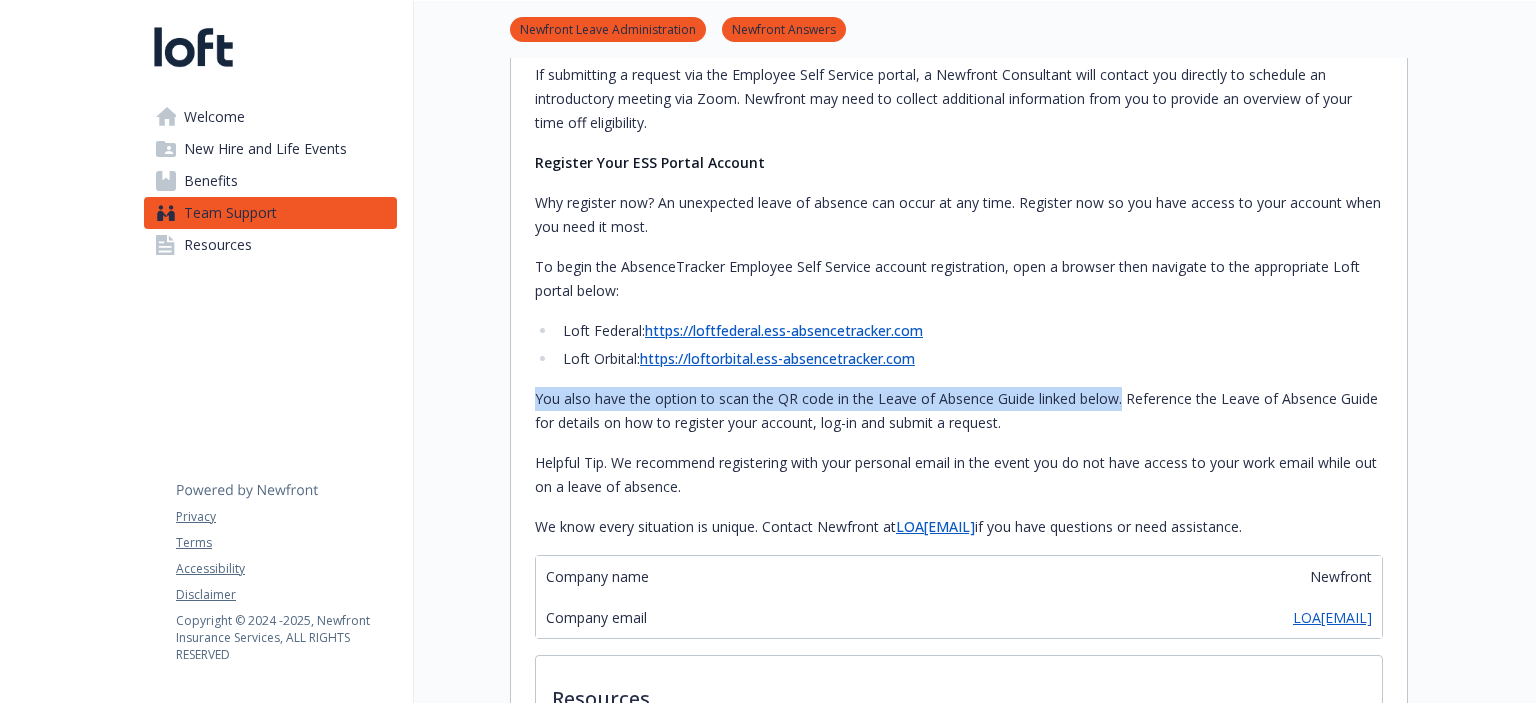 drag, startPoint x: 521, startPoint y: 398, endPoint x: 1104, endPoint y: 387, distance: 583.10376 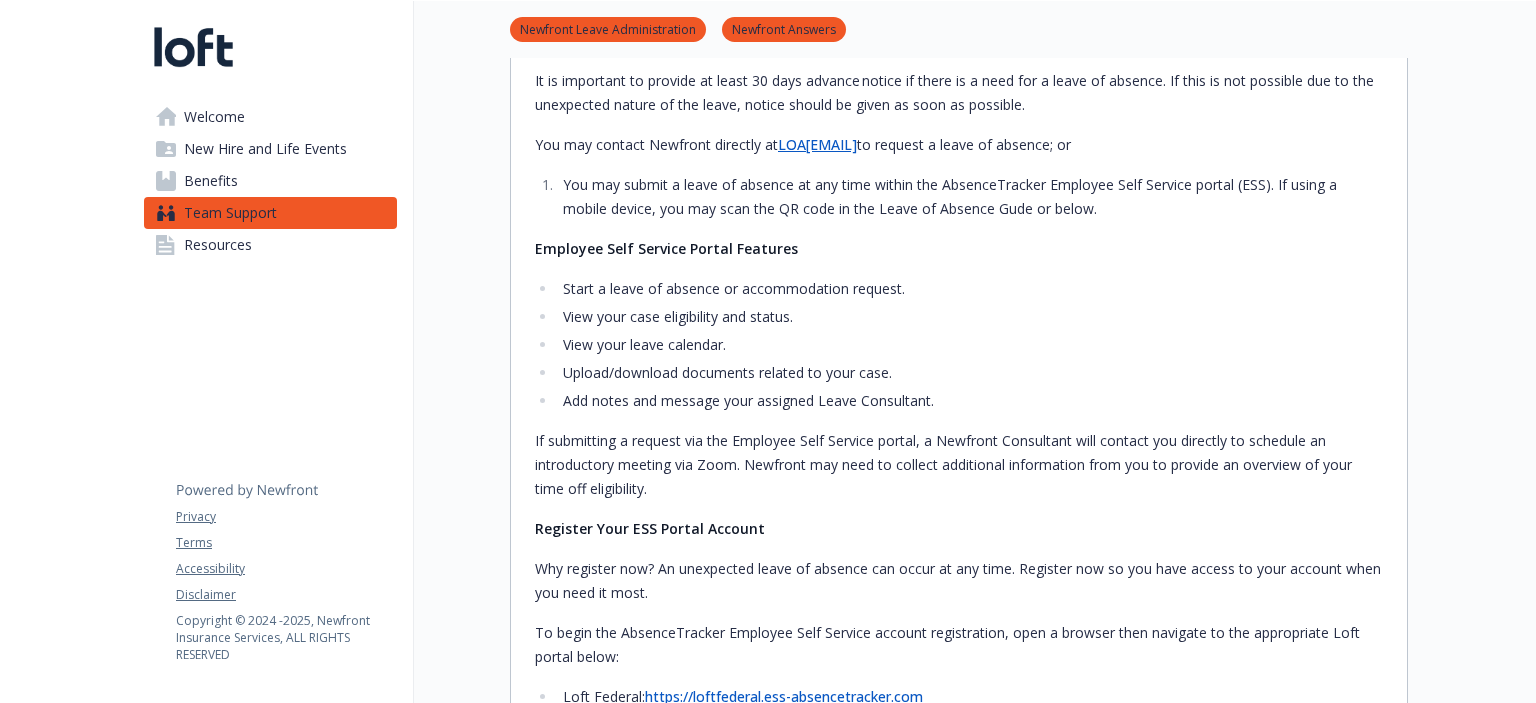 scroll, scrollTop: 1177, scrollLeft: 15, axis: both 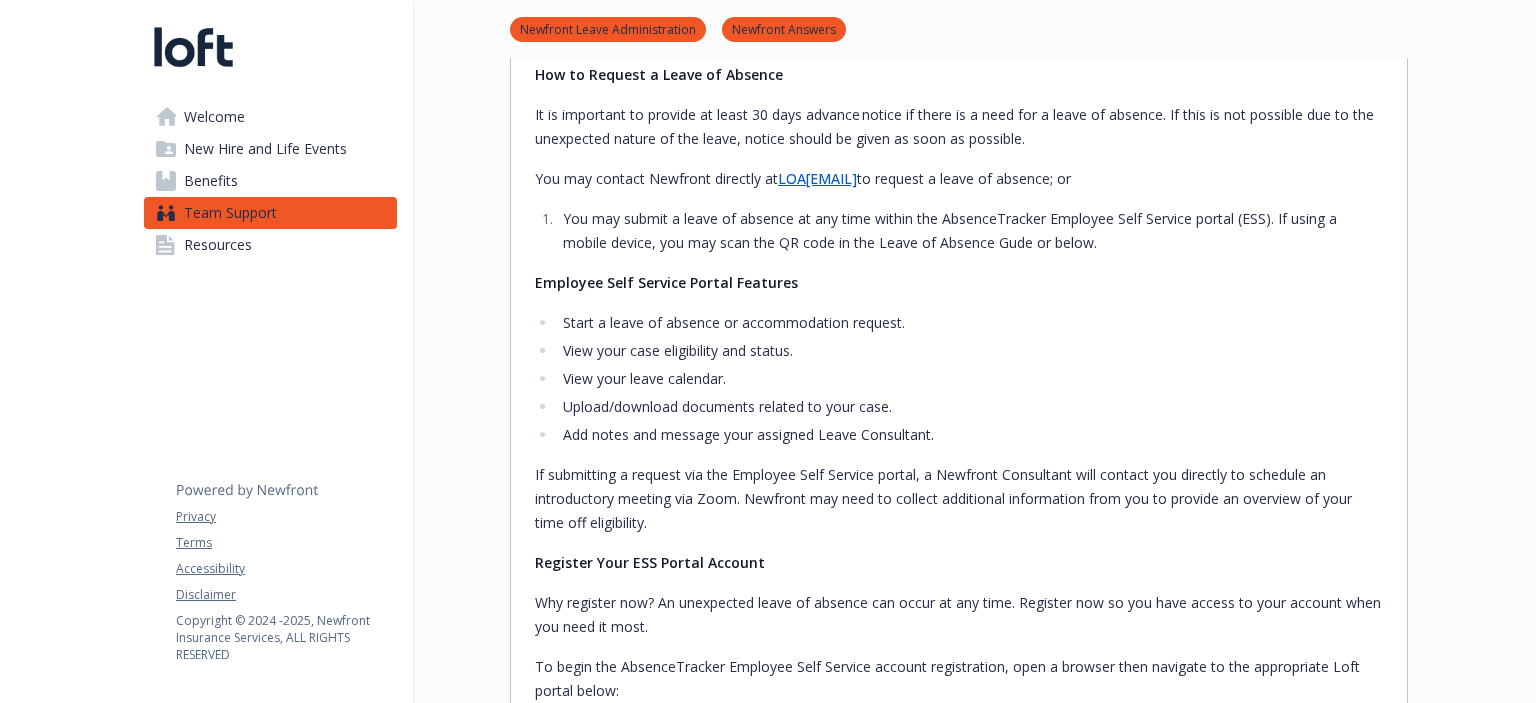 click on "Upload/download documents related to your case." at bounding box center [970, 407] 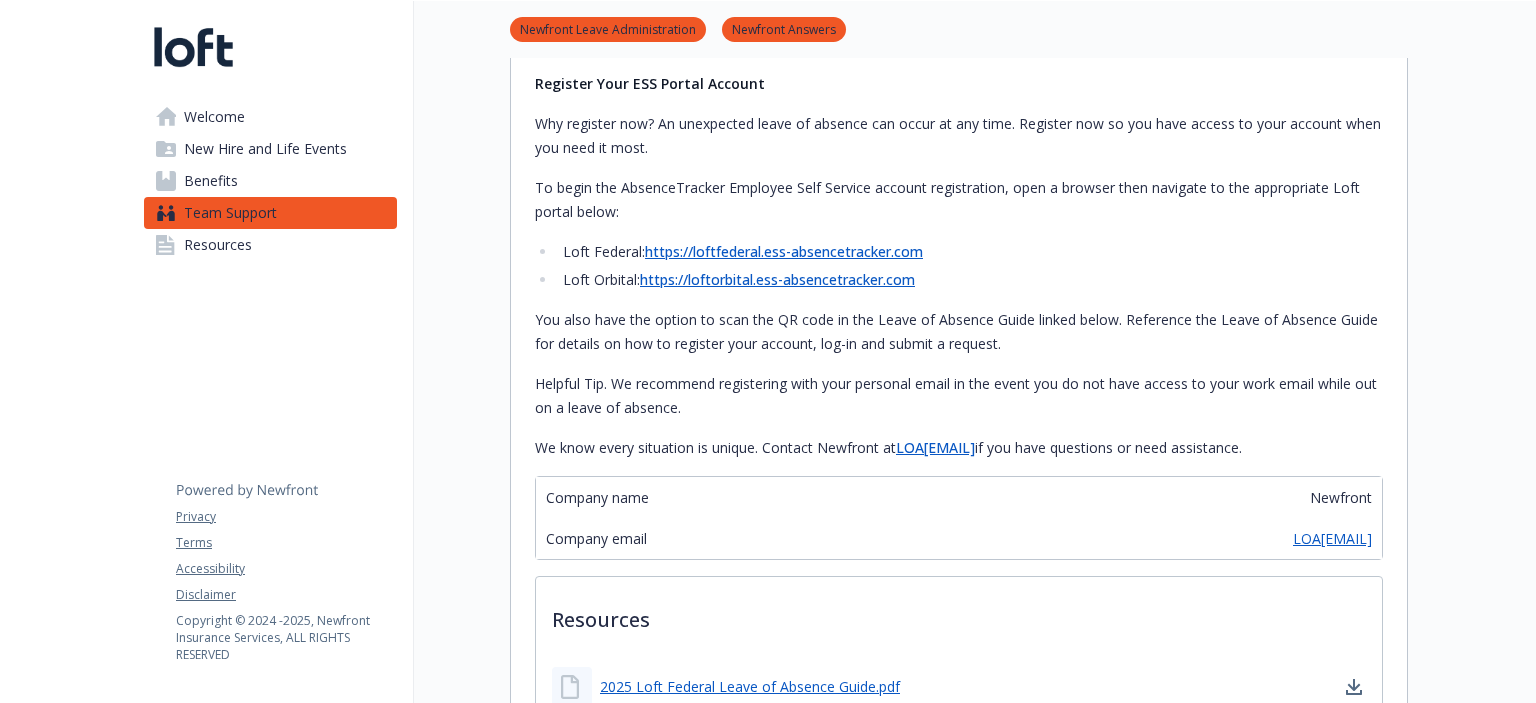 scroll, scrollTop: 1677, scrollLeft: 15, axis: both 